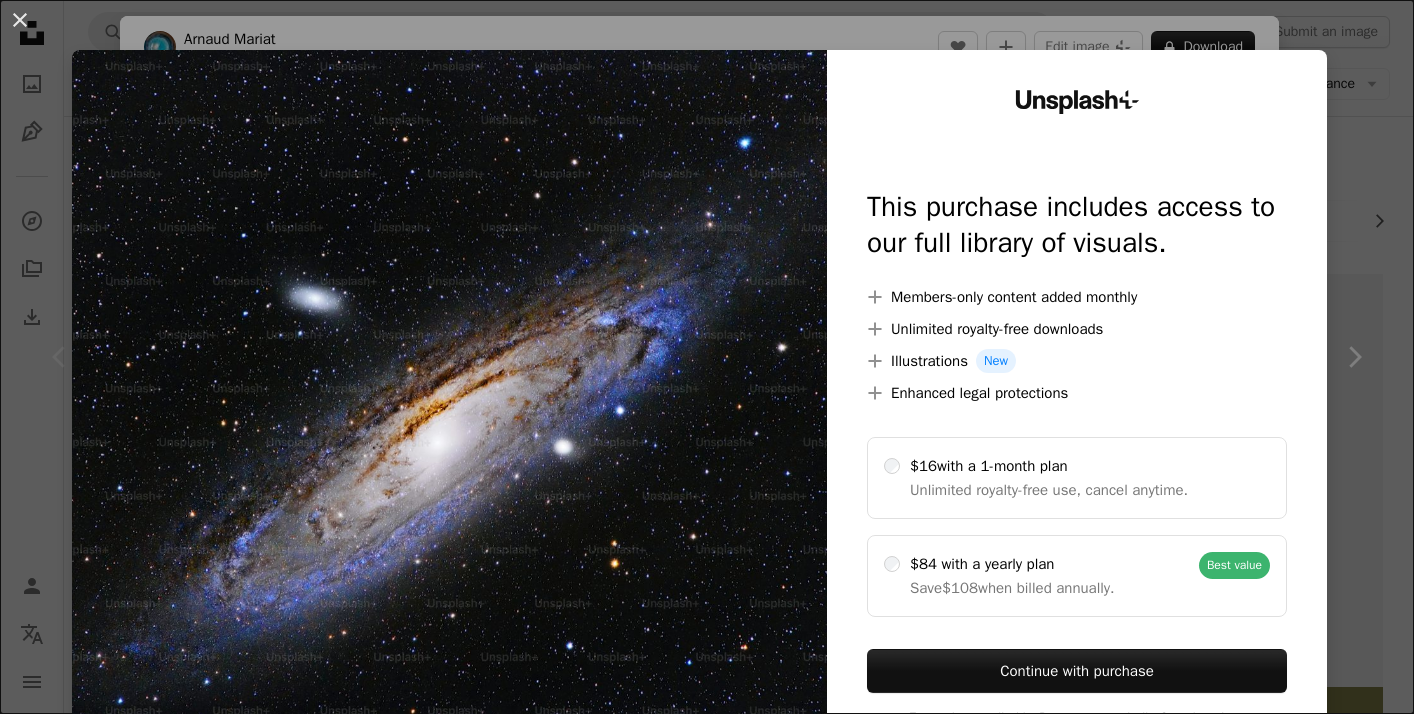 scroll, scrollTop: 151, scrollLeft: 0, axis: vertical 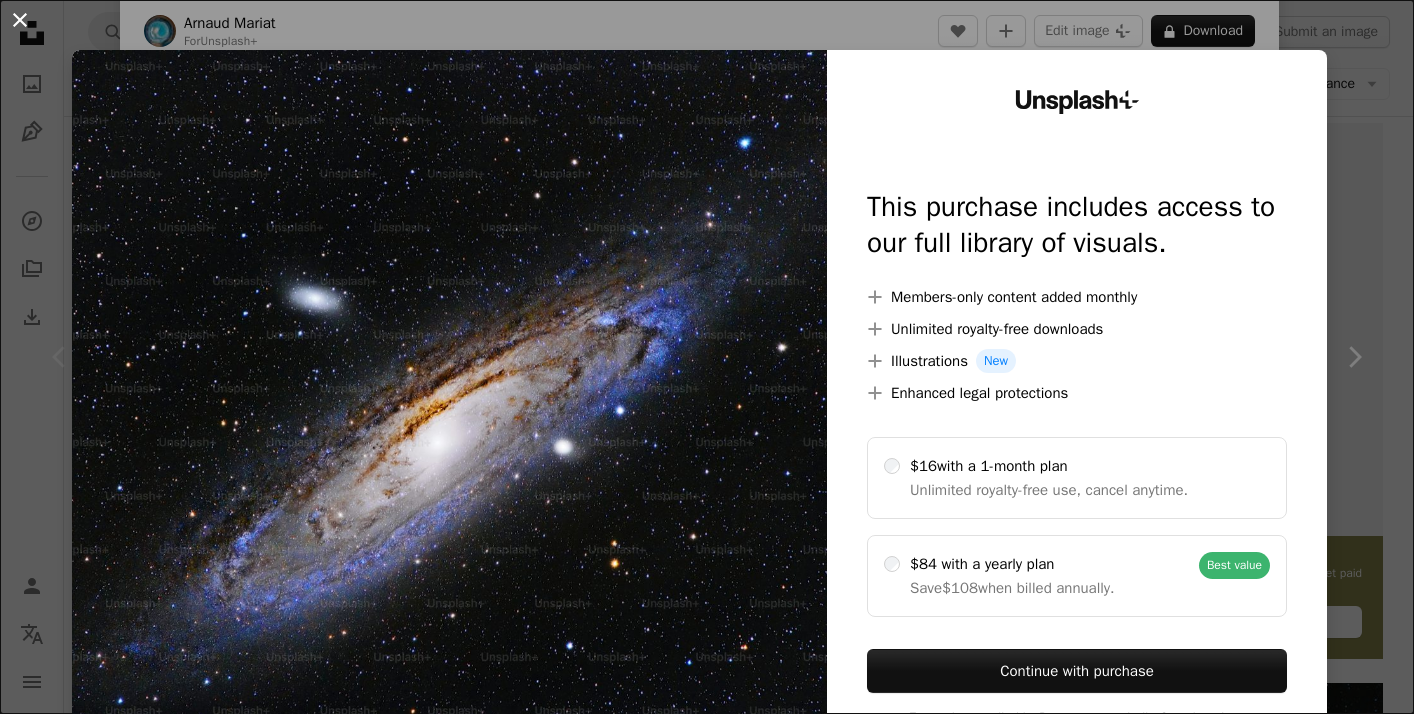 click on "An X shape" at bounding box center (20, 20) 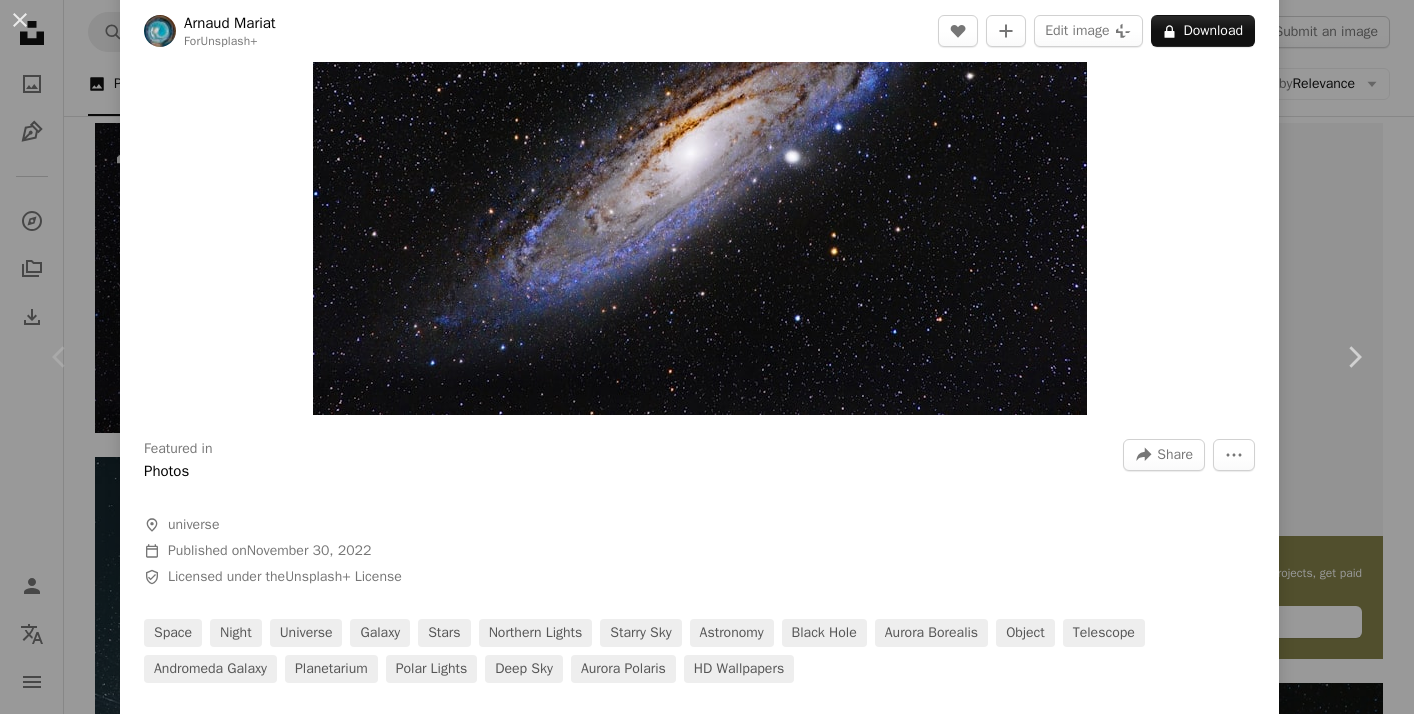 scroll, scrollTop: 0, scrollLeft: 0, axis: both 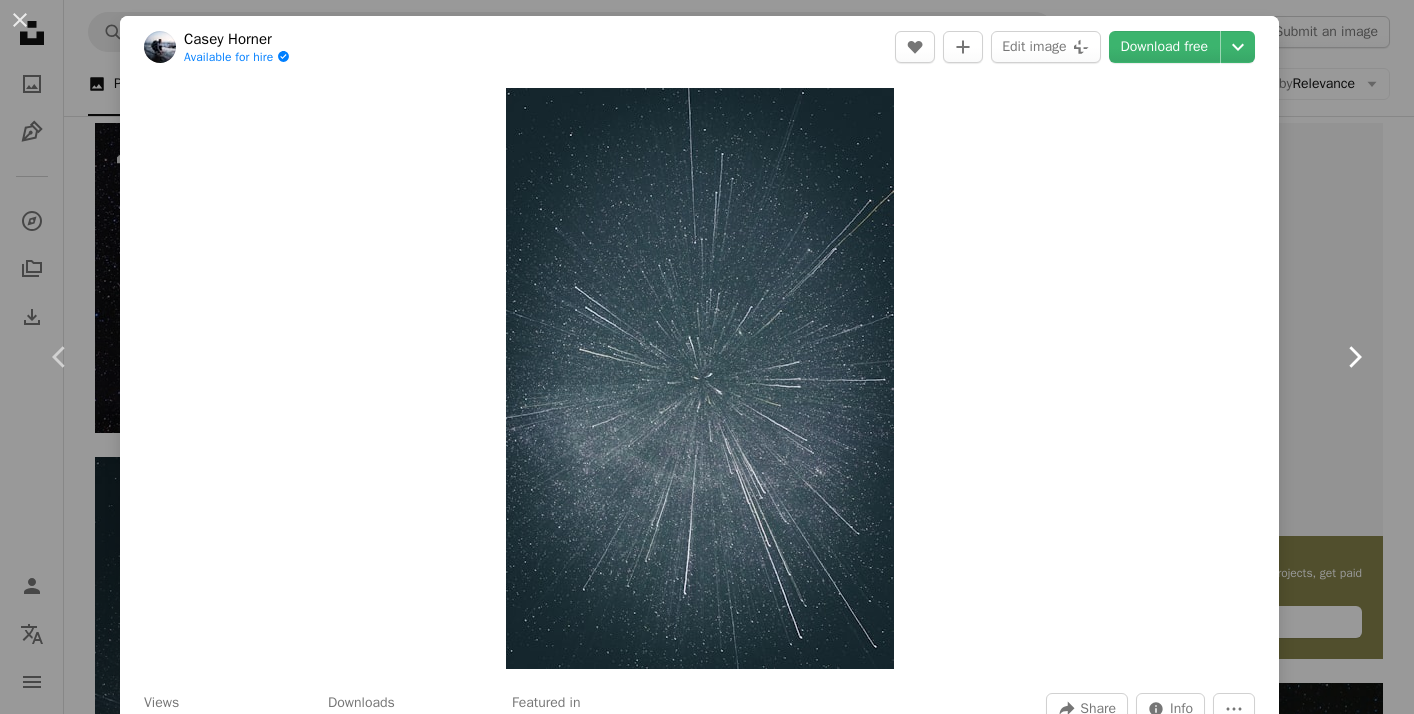 click on "Chevron right" at bounding box center [1354, 357] 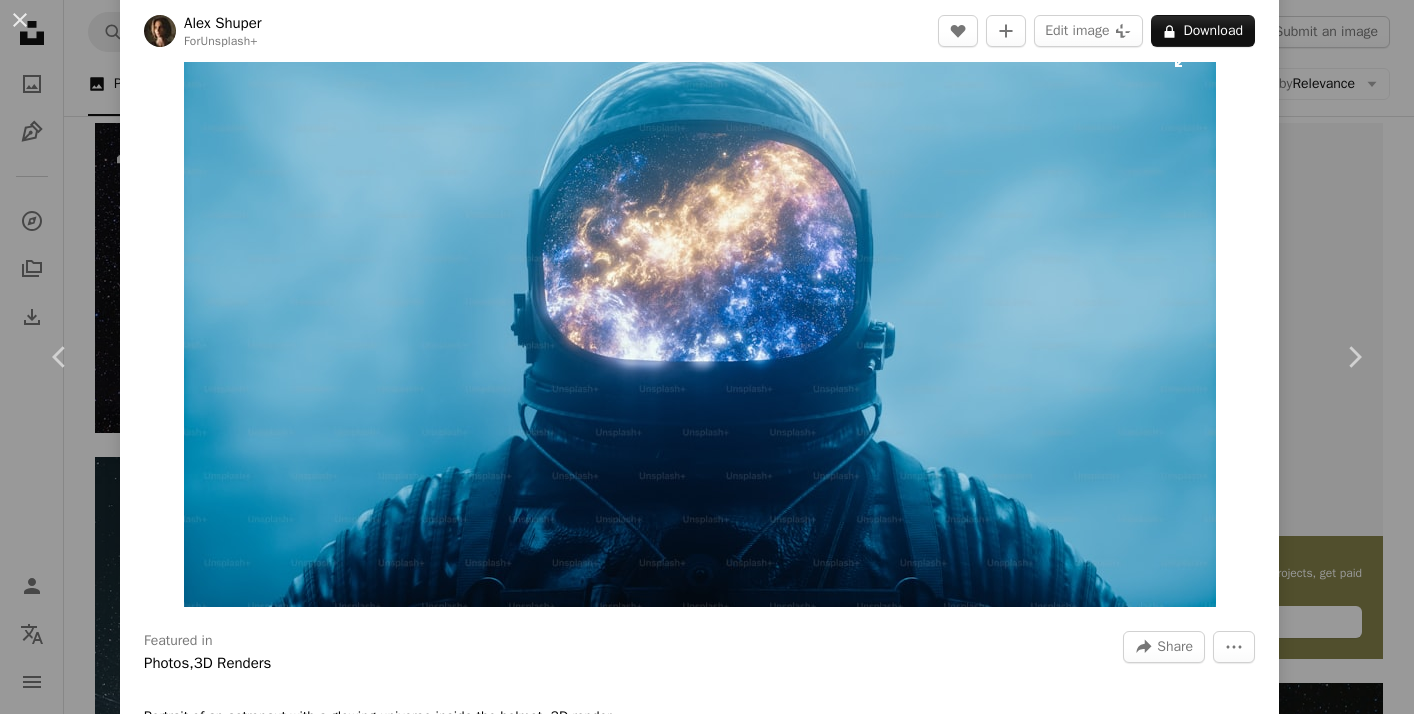 scroll, scrollTop: 53, scrollLeft: 0, axis: vertical 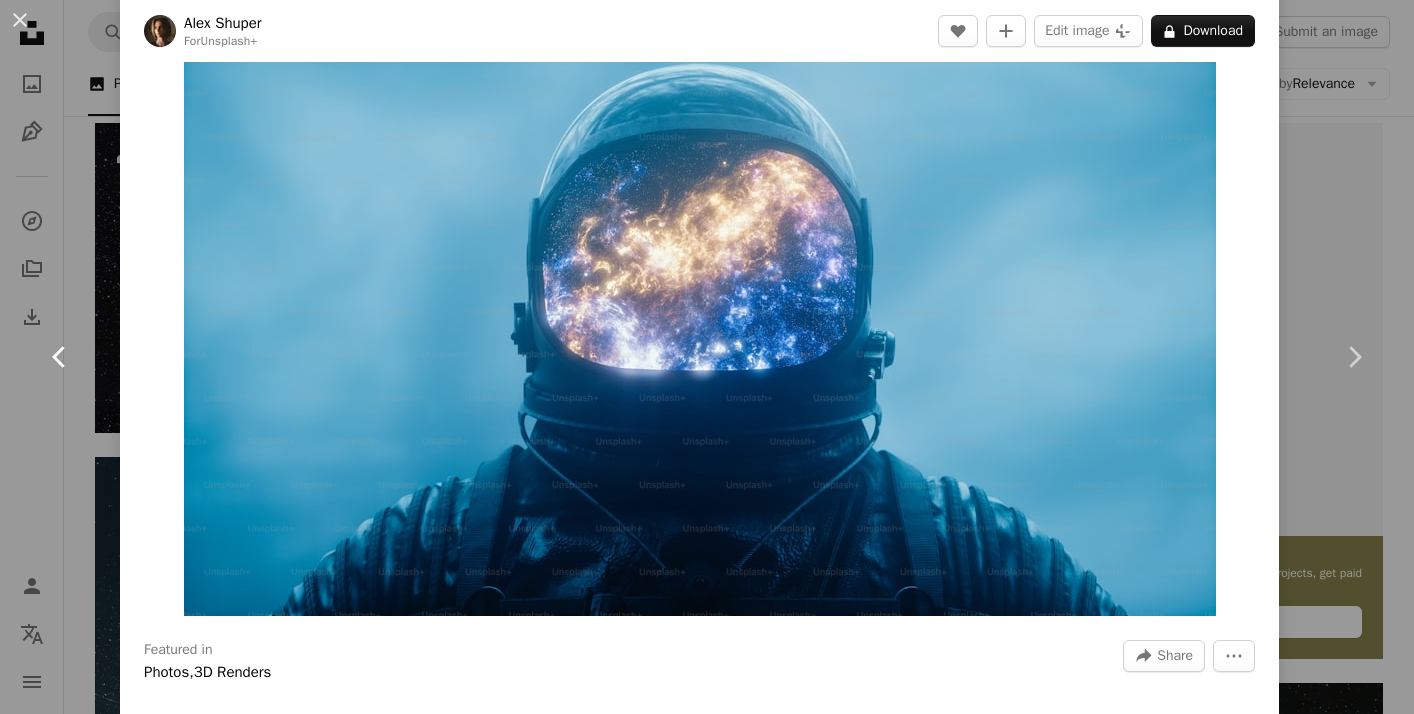 click on "Chevron left" at bounding box center [60, 357] 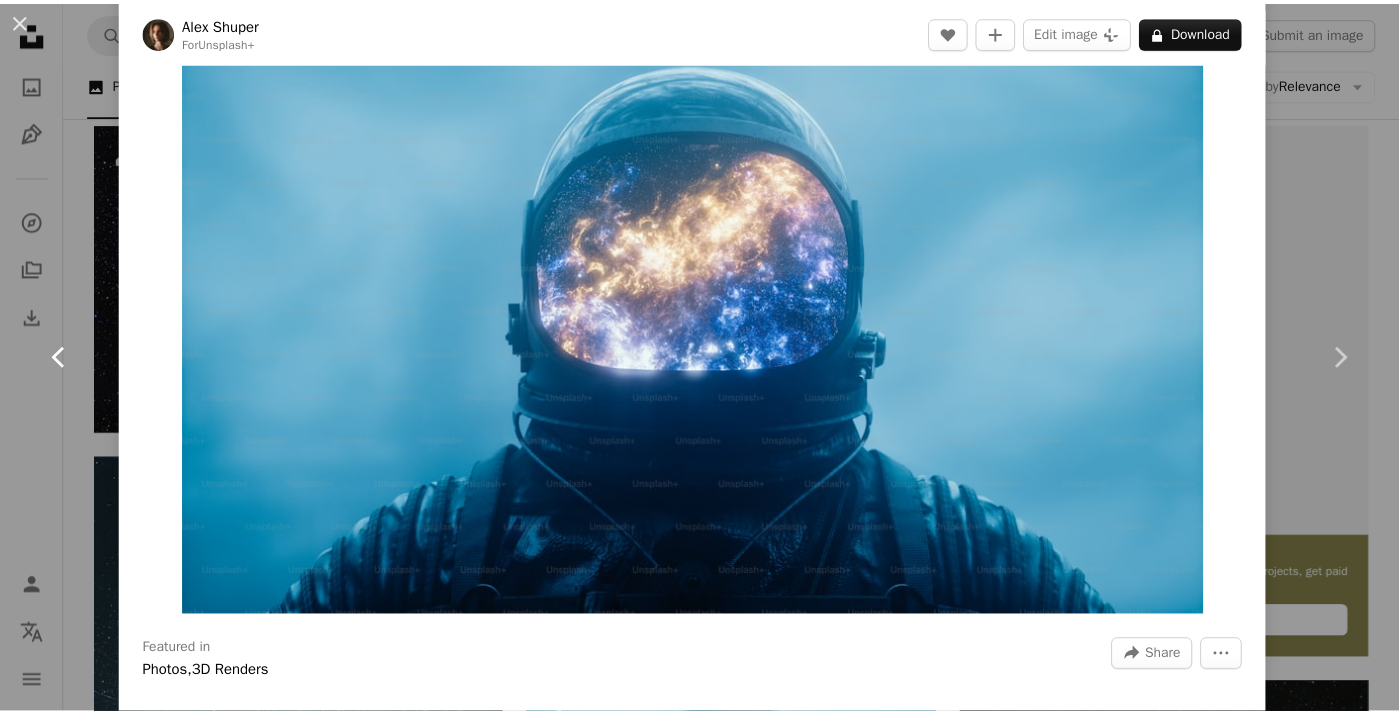 scroll, scrollTop: 0, scrollLeft: 0, axis: both 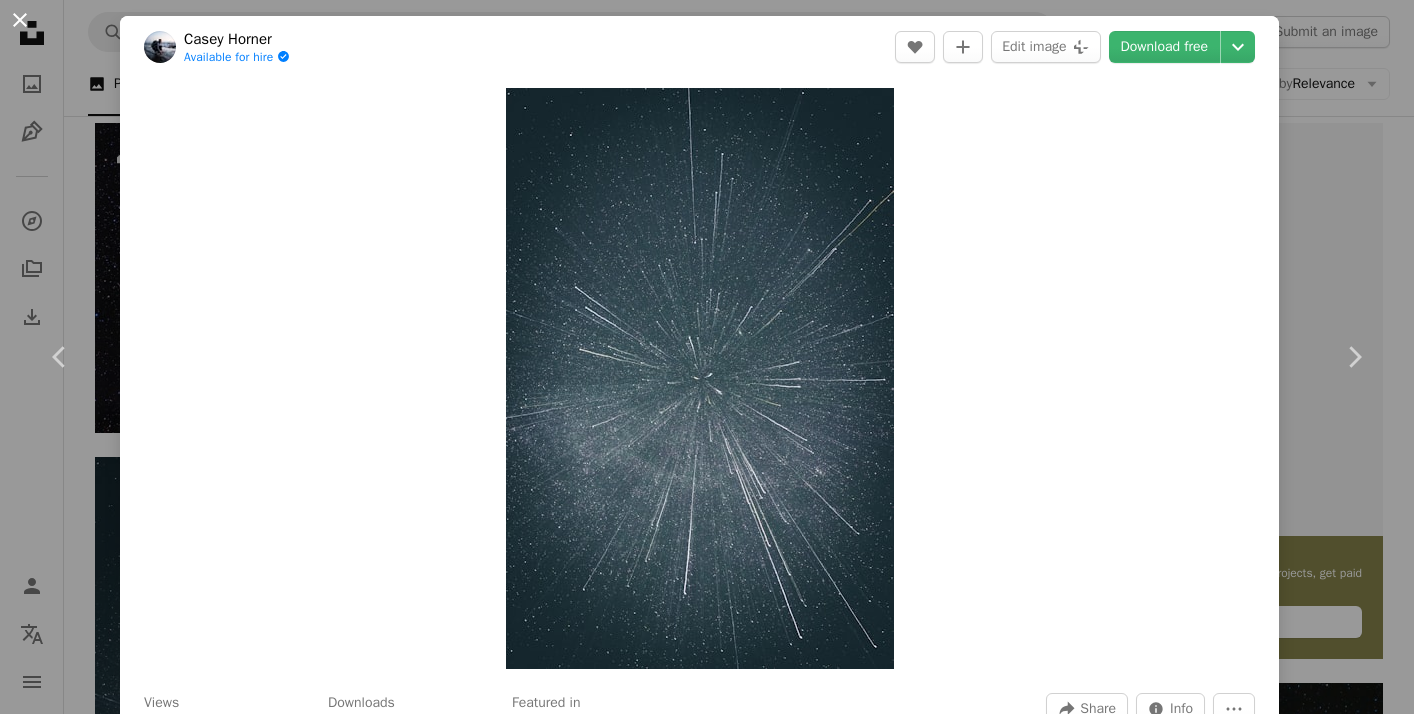 click on "An X shape" at bounding box center [20, 20] 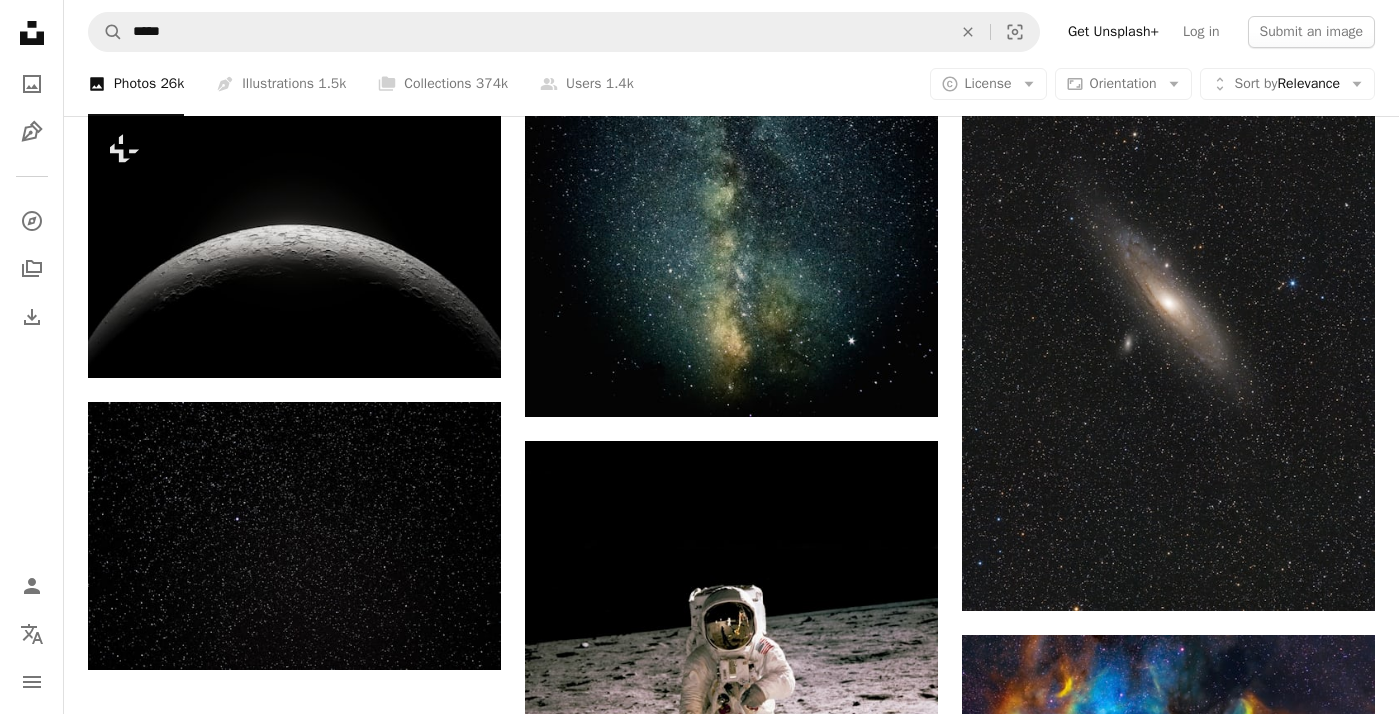 scroll, scrollTop: 2341, scrollLeft: 0, axis: vertical 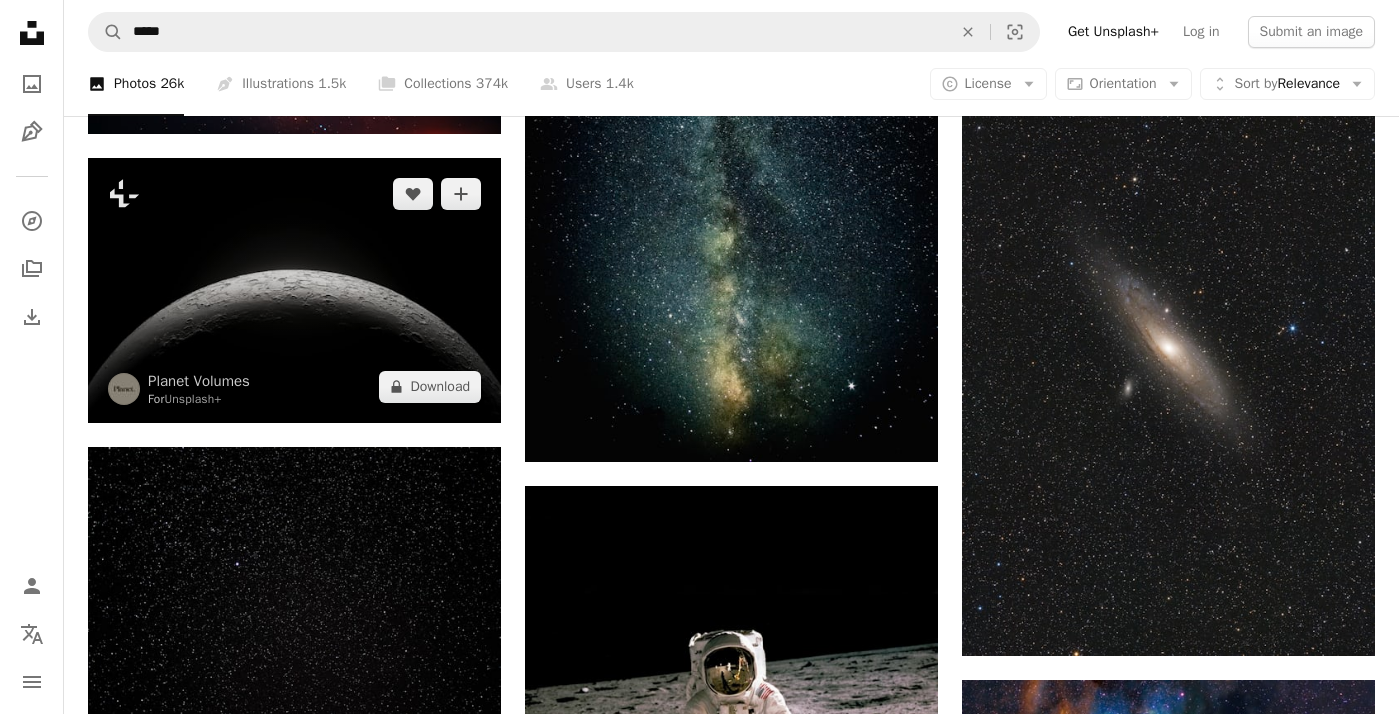 click at bounding box center [294, 290] 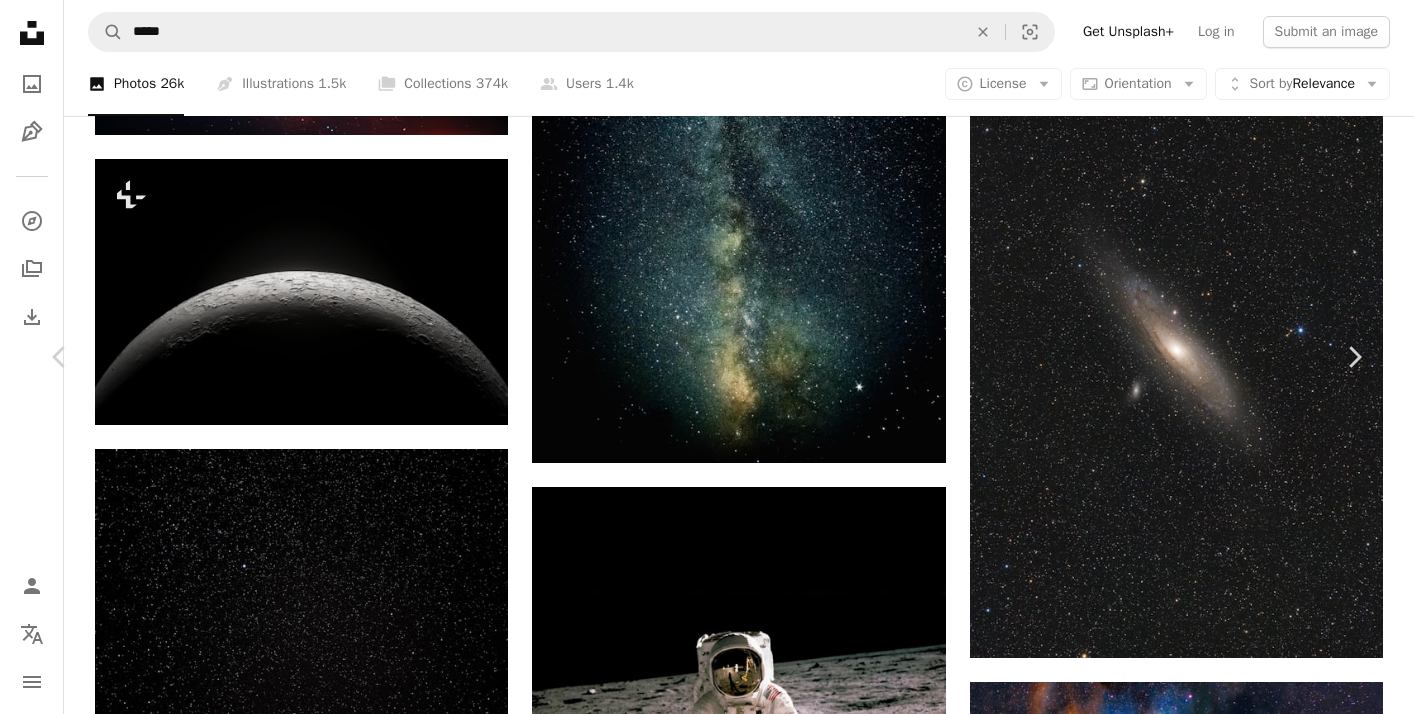 click on "An X shape Chevron left Chevron right Planet Volumes For Unsplash+ A heart A plus sign Edit image Plus sign for Unsplash+ A lock Download Zoom in A forward-right arrow Share More Actions Texture Source NASA Landscape Dimensions 7000X4500 Calendar outlined Published on June 9, 2023 Safety Licensed under the Unsplash+ License wallpaper background 4K Images space dark wallpaper black background moon dark background dark mode wallpaper dark moon dark mode dark mode background planetarium Creative Commons images From this series Plus sign for Unsplash+ Related images Plus sign for Unsplash+ A heart A plus sign Alex Shuper For Unsplash+ A lock Download Plus sign for Unsplash+ A heart A plus sign A. C. For Unsplash+ A lock Download Plus sign for Unsplash+ A heart A plus sign A Chosen Soul For Unsplash+ A lock Download Plus sign for Unsplash+ A heart A plus sign Ayush Kumar For Unsplash+ A lock Download Plus sign for Unsplash+ A heart A plus sign Philip Oroni For Unsplash+ A lock Download For" at bounding box center [707, 5272] 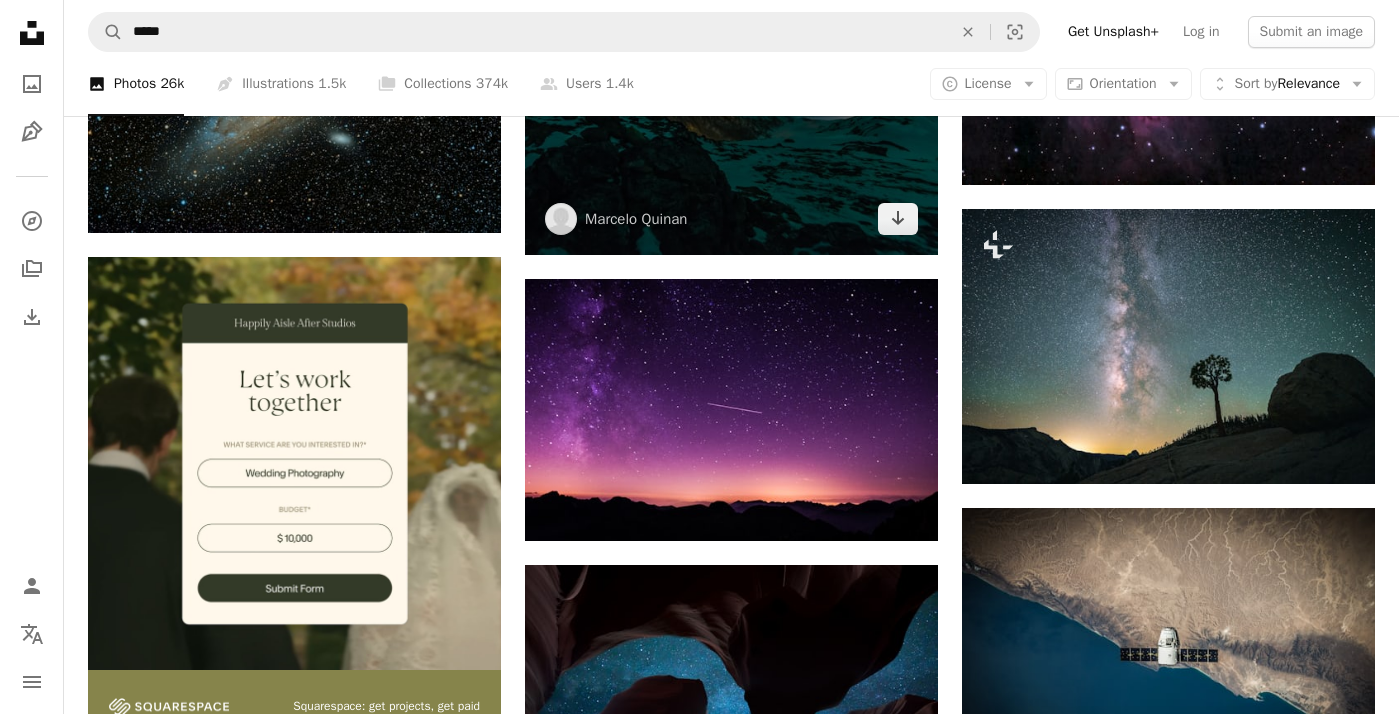 scroll, scrollTop: 3920, scrollLeft: 0, axis: vertical 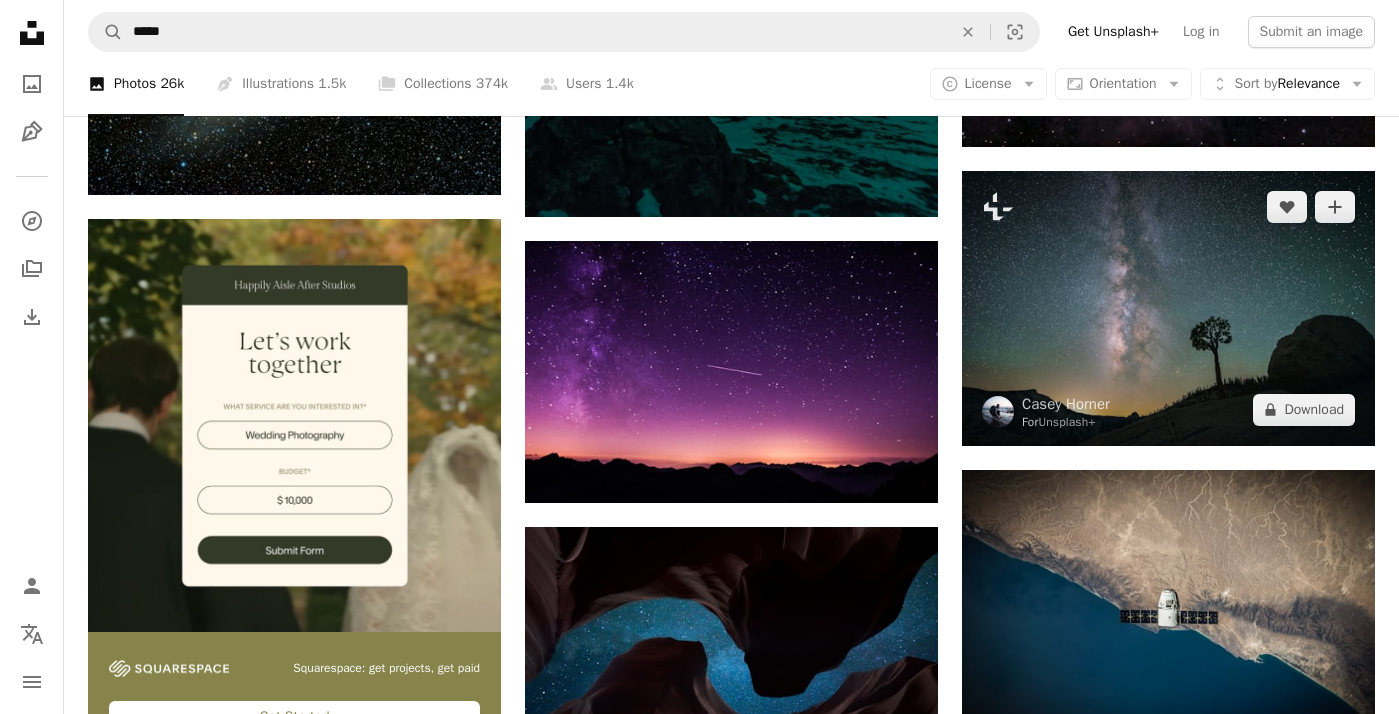 click at bounding box center (1168, 308) 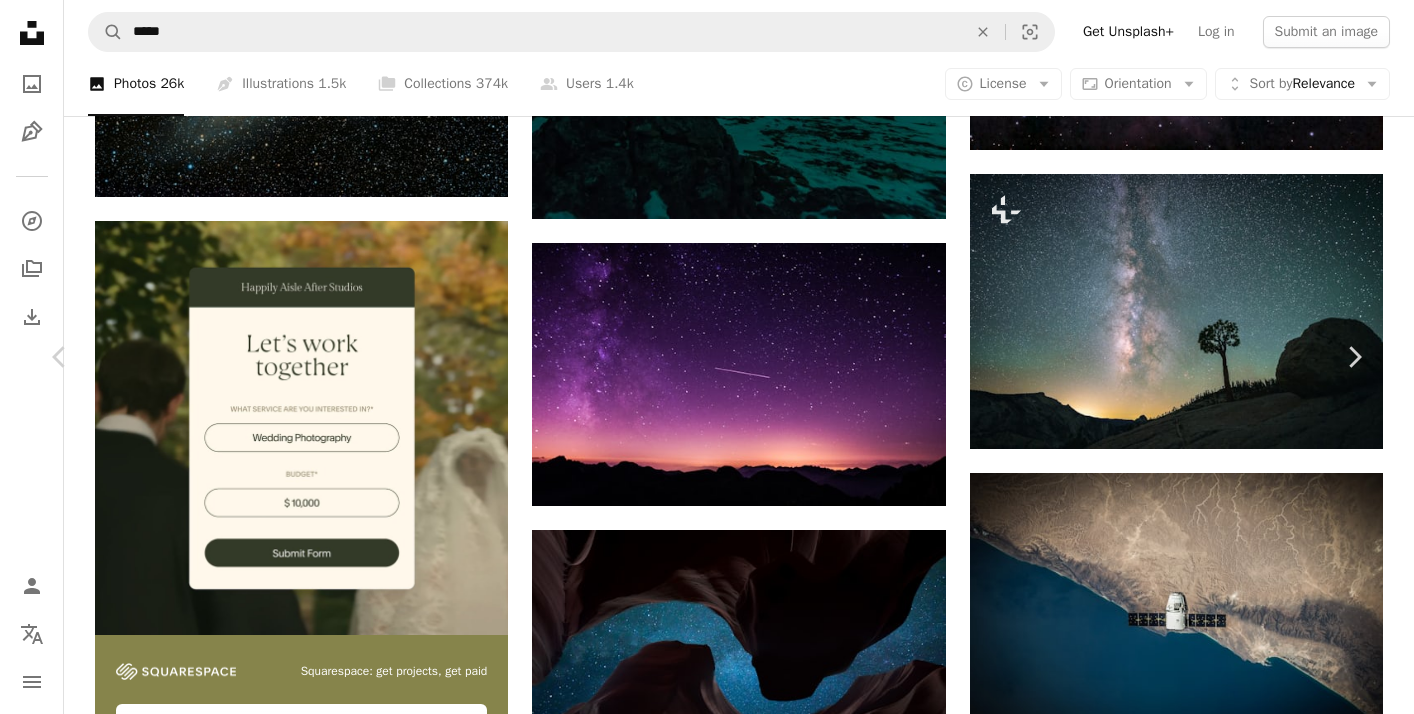 click on "An X shape Chevron left Chevron right Casey Horner For Unsplash+ A heart A plus sign Edit image Plus sign for Unsplash+ A lock Download Zoom in Featured in Photos , Nature , Travel A forward-right arrow Share More Actions A map marker Sierra Nevada, California, USA Calendar outlined Published on February 9, 2023 Safety Licensed under the Unsplash+ License night sky galaxy stars usa screensaver starry sky milky way wallpapers california backgrounds starry night galaxy background shooting star astrophotography joshua tree screen saver sierra nevada planetarium Free images From this series Chevron right Plus sign for Unsplash+ Related images Plus sign for Unsplash+ A heart A plus sign Getty Images For Unsplash+ A lock Download Plus sign for Unsplash+ A heart A plus sign Casey Horner For" at bounding box center [707, 3693] 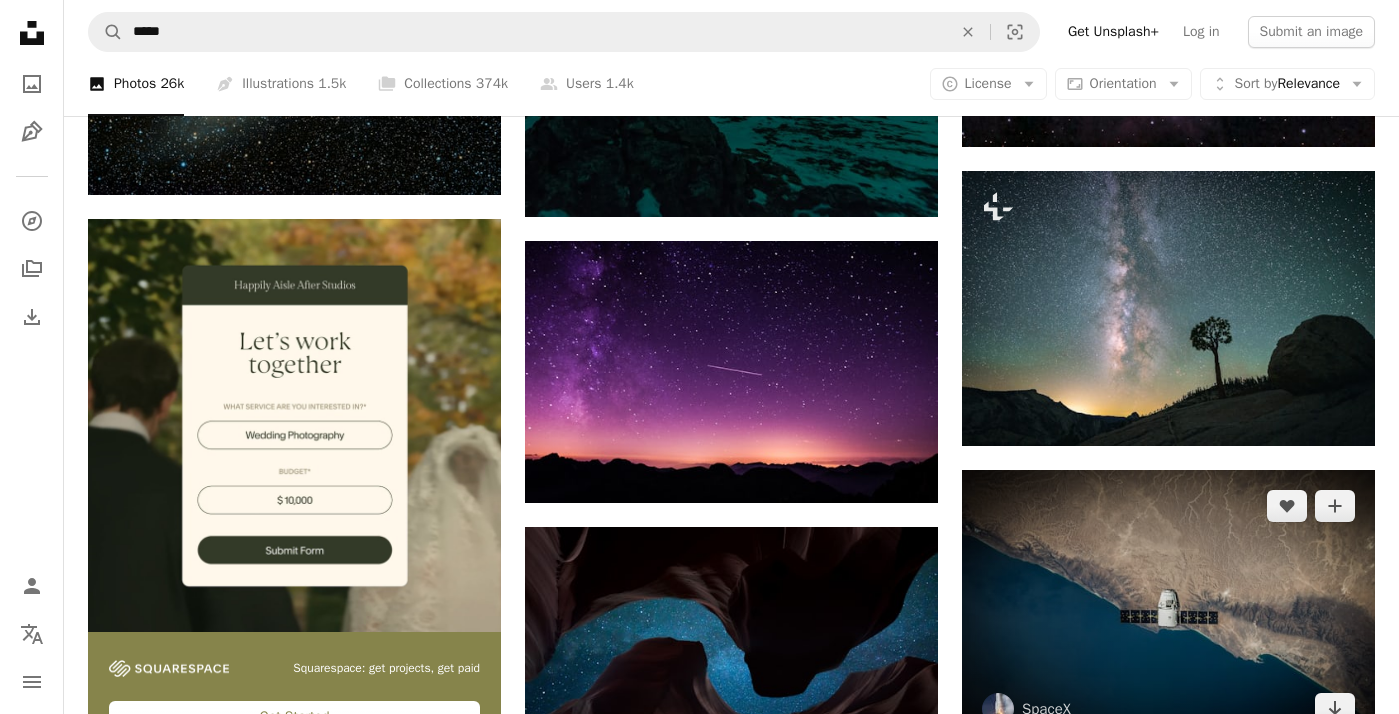 click at bounding box center [1168, 607] 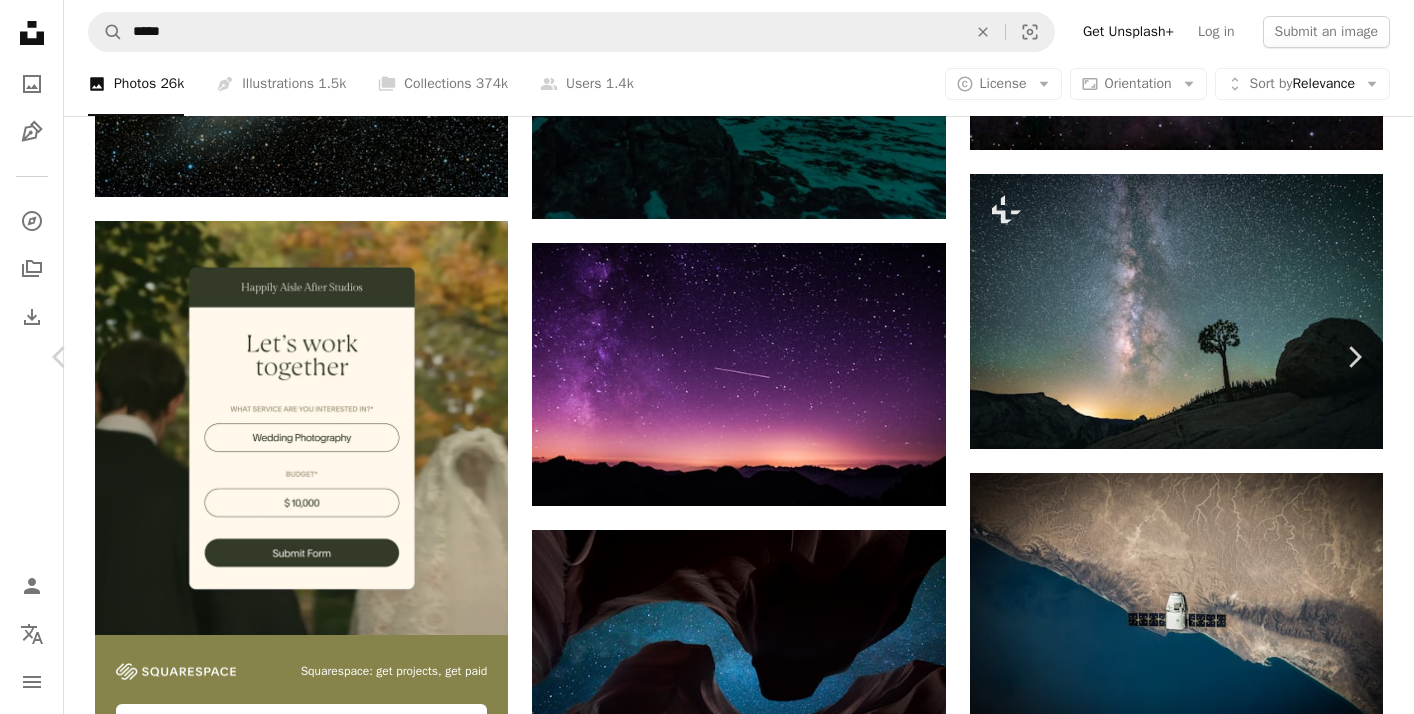 click on "Download free" at bounding box center [1165, 6103] 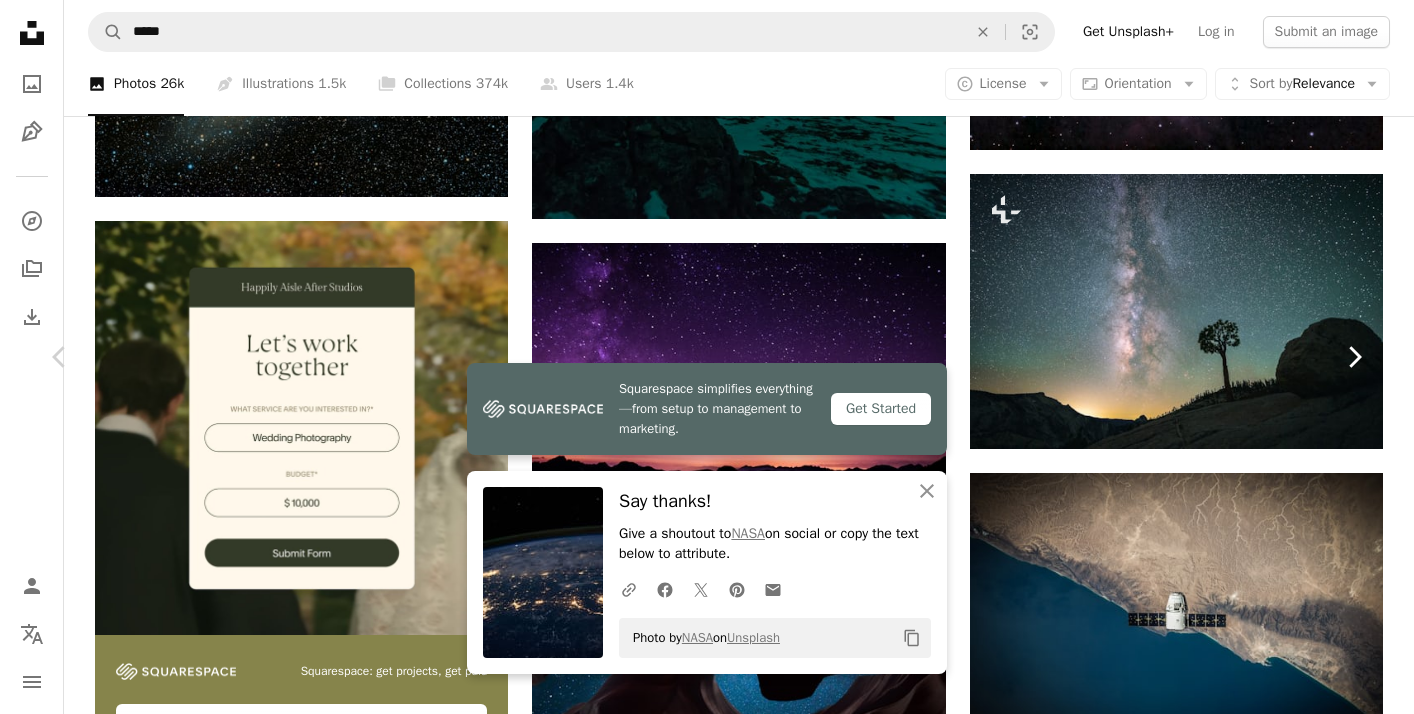 click on "Chevron right" 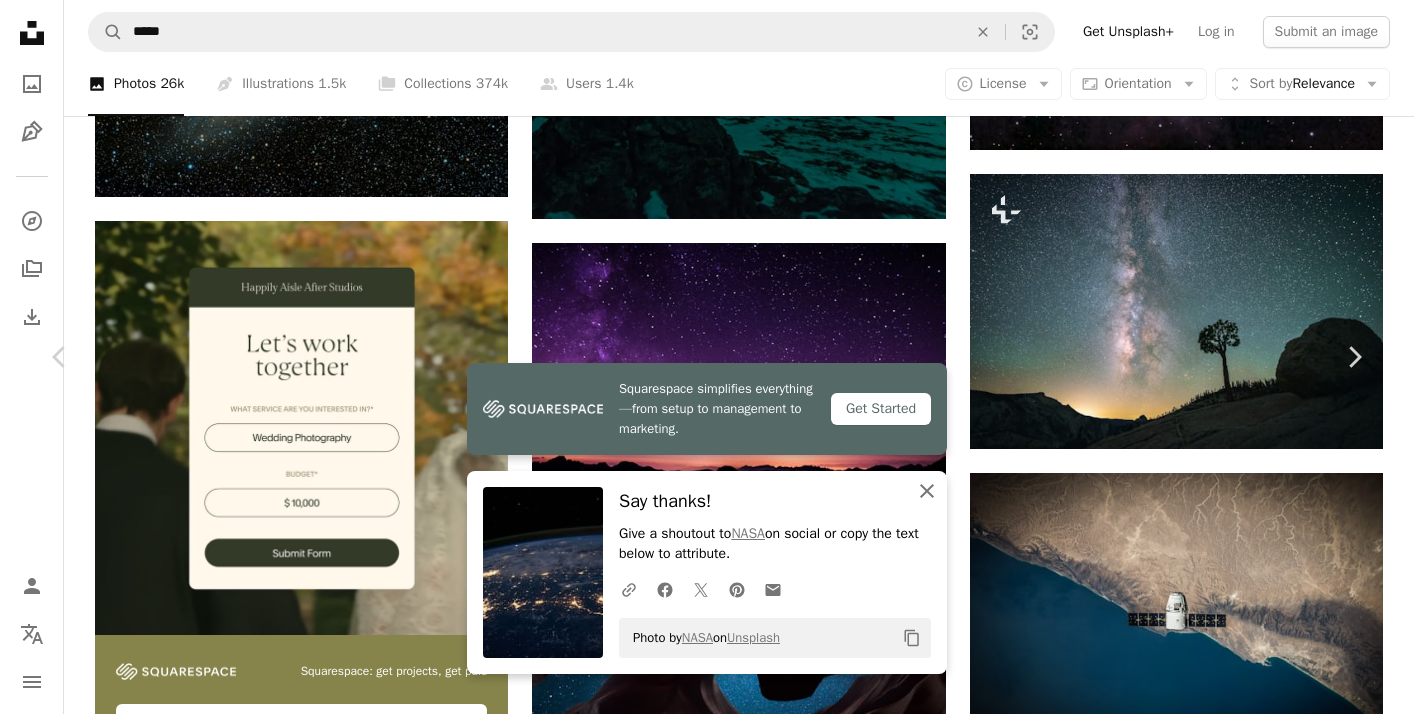 click 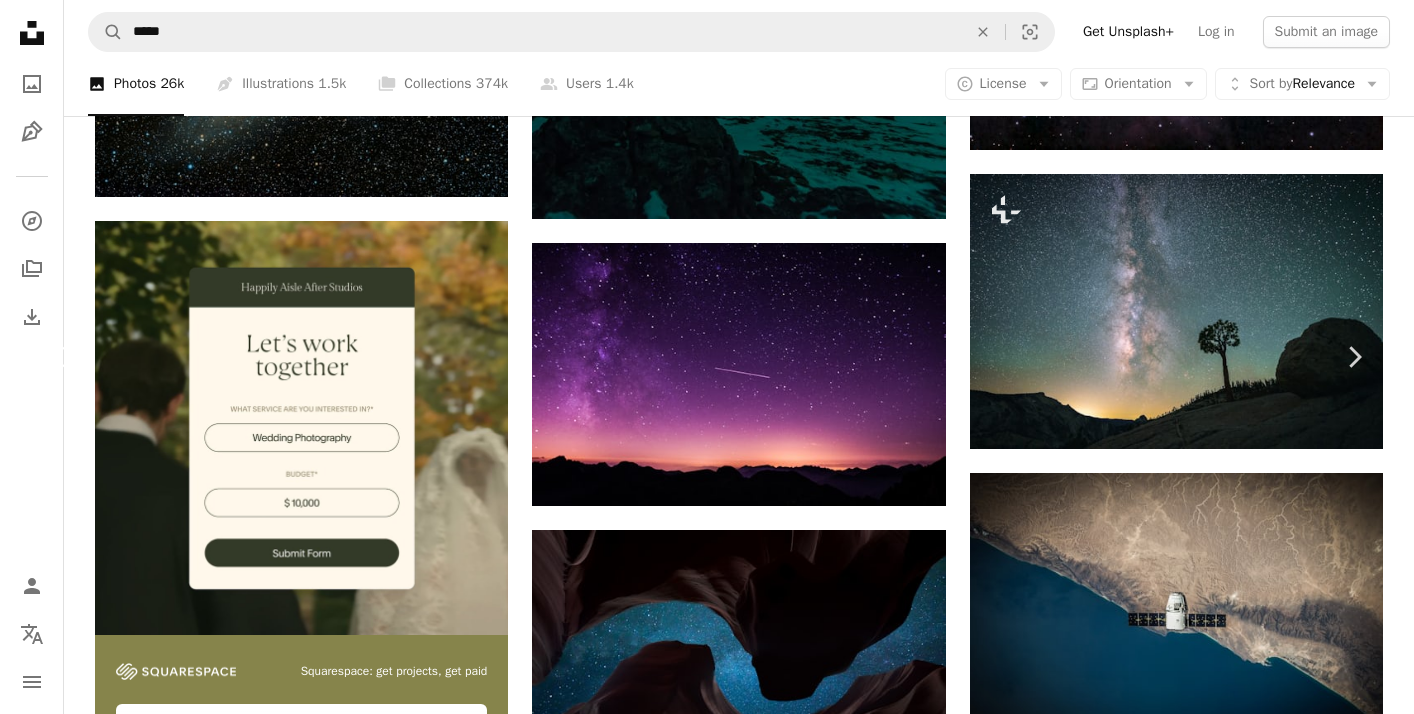 click on "Chevron left" at bounding box center [60, 357] 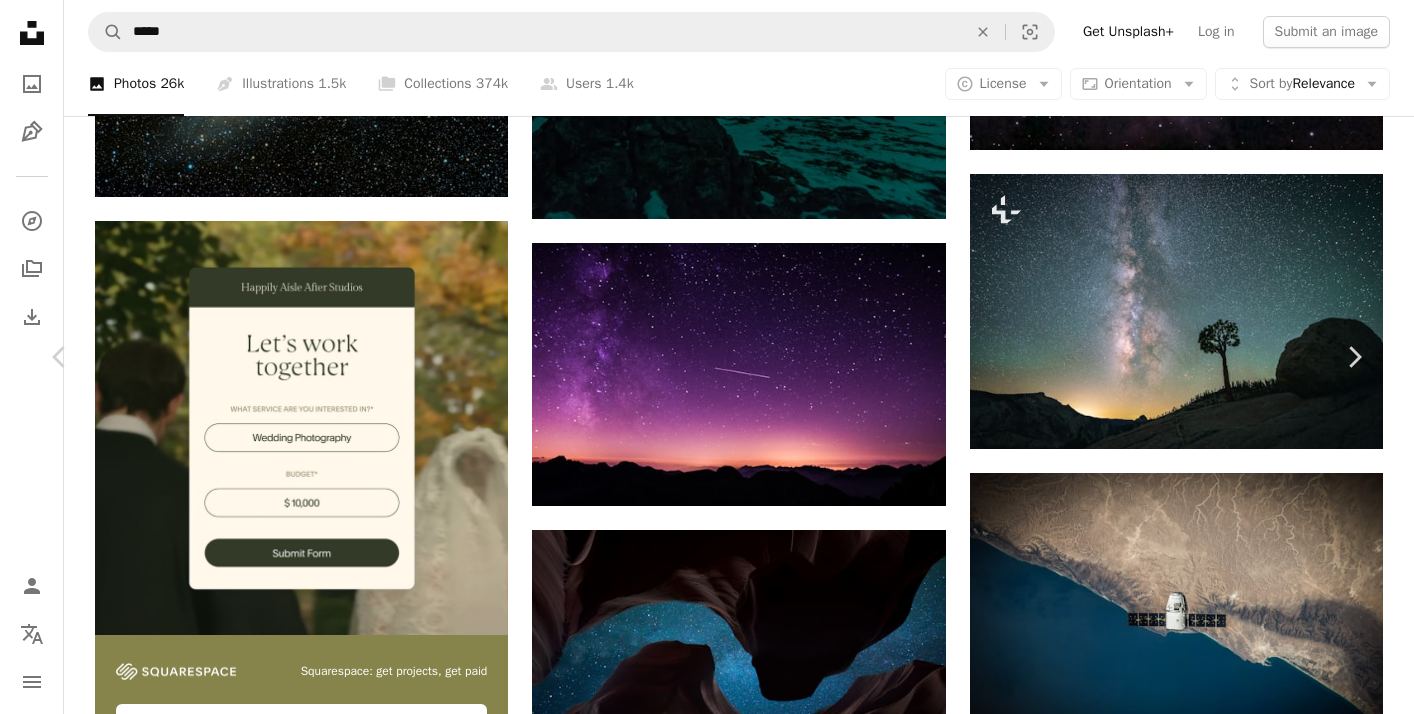 click on "Zoom in" at bounding box center [699, 11845] 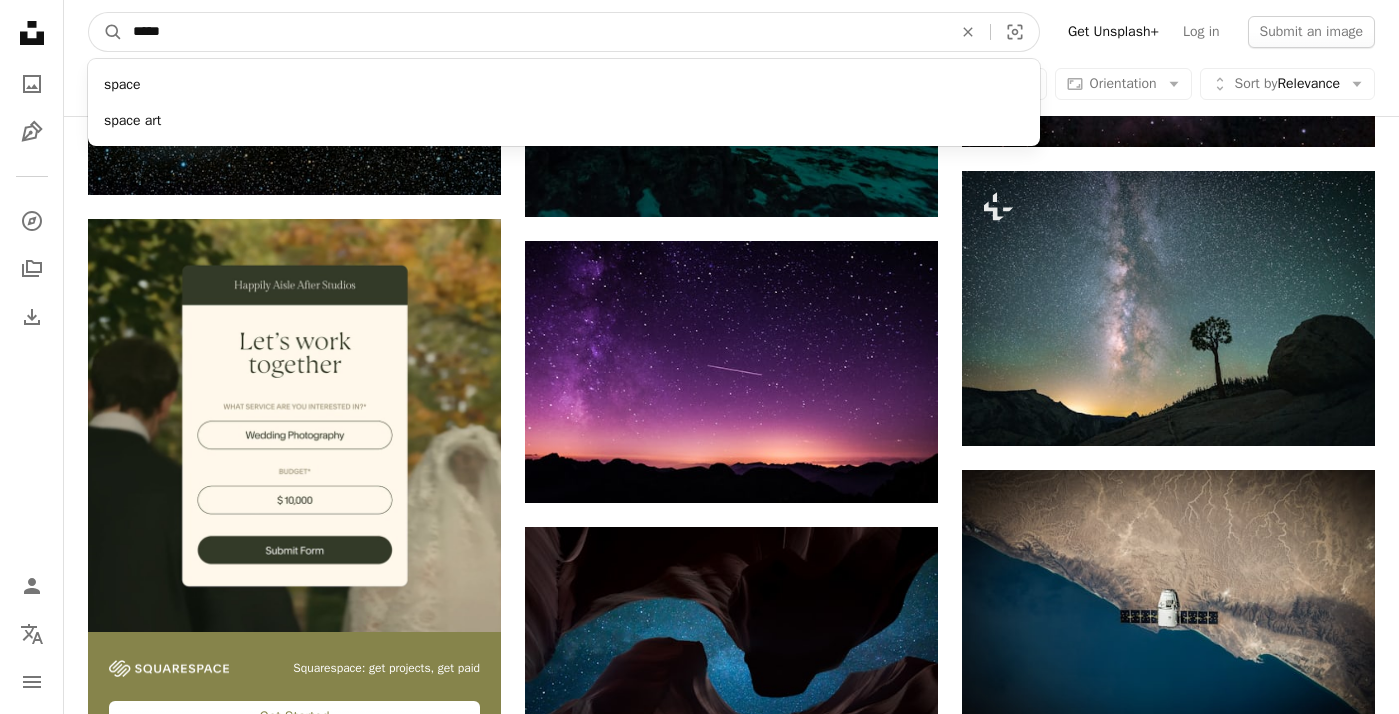 drag, startPoint x: 220, startPoint y: 39, endPoint x: 123, endPoint y: 39, distance: 97 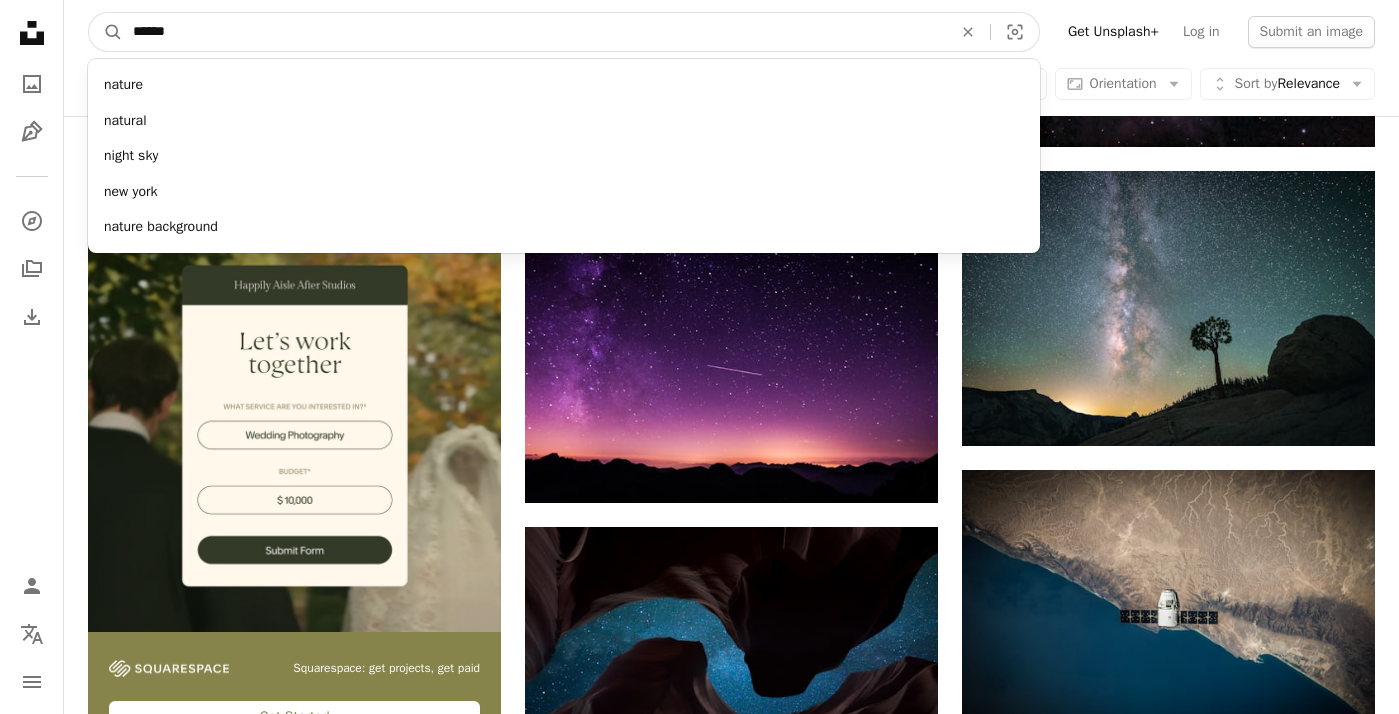 type on "*******" 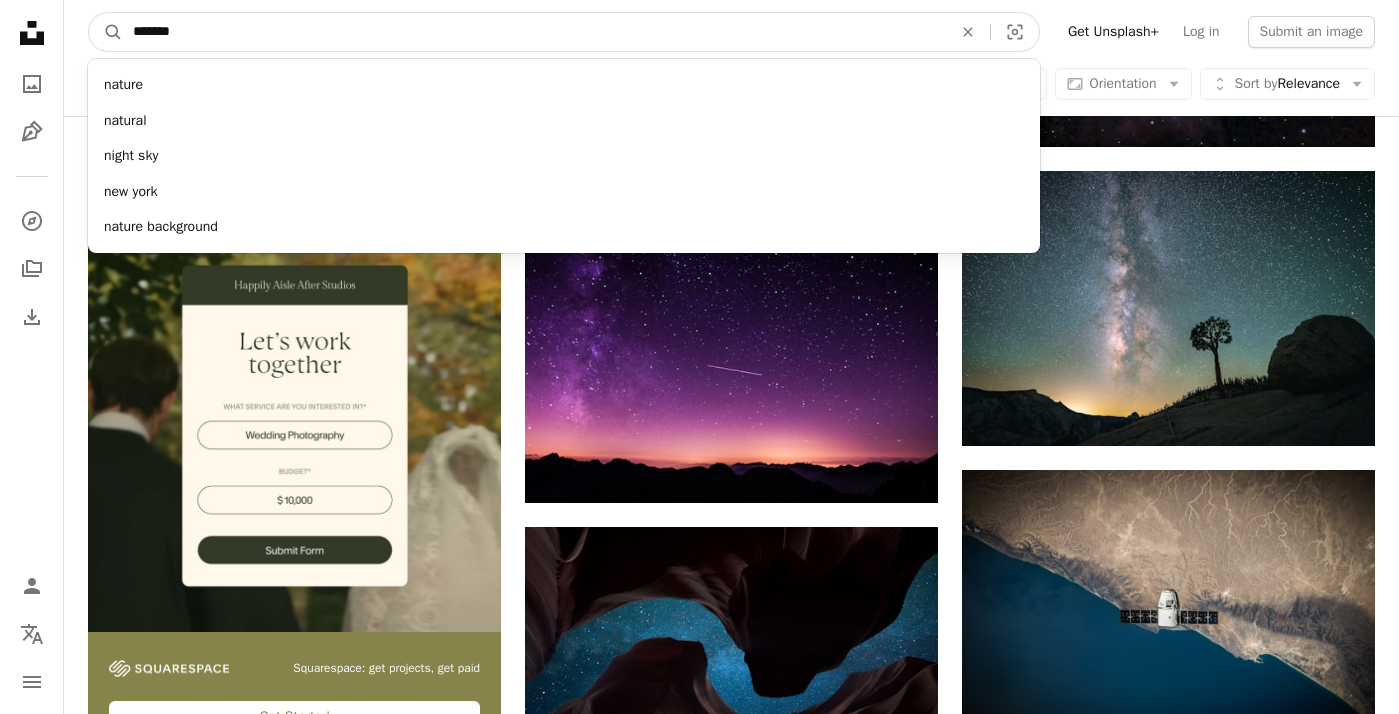 click on "A magnifying glass" at bounding box center (106, 32) 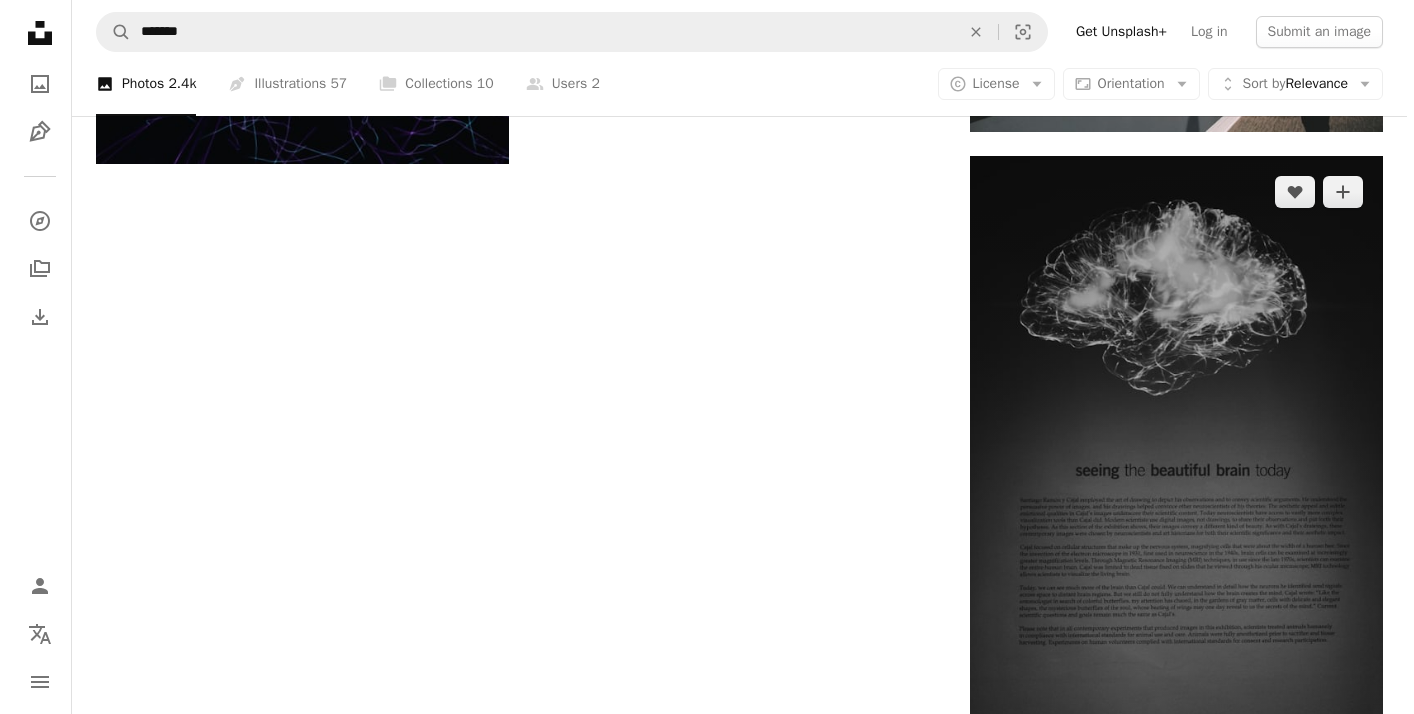 scroll, scrollTop: 2430, scrollLeft: 0, axis: vertical 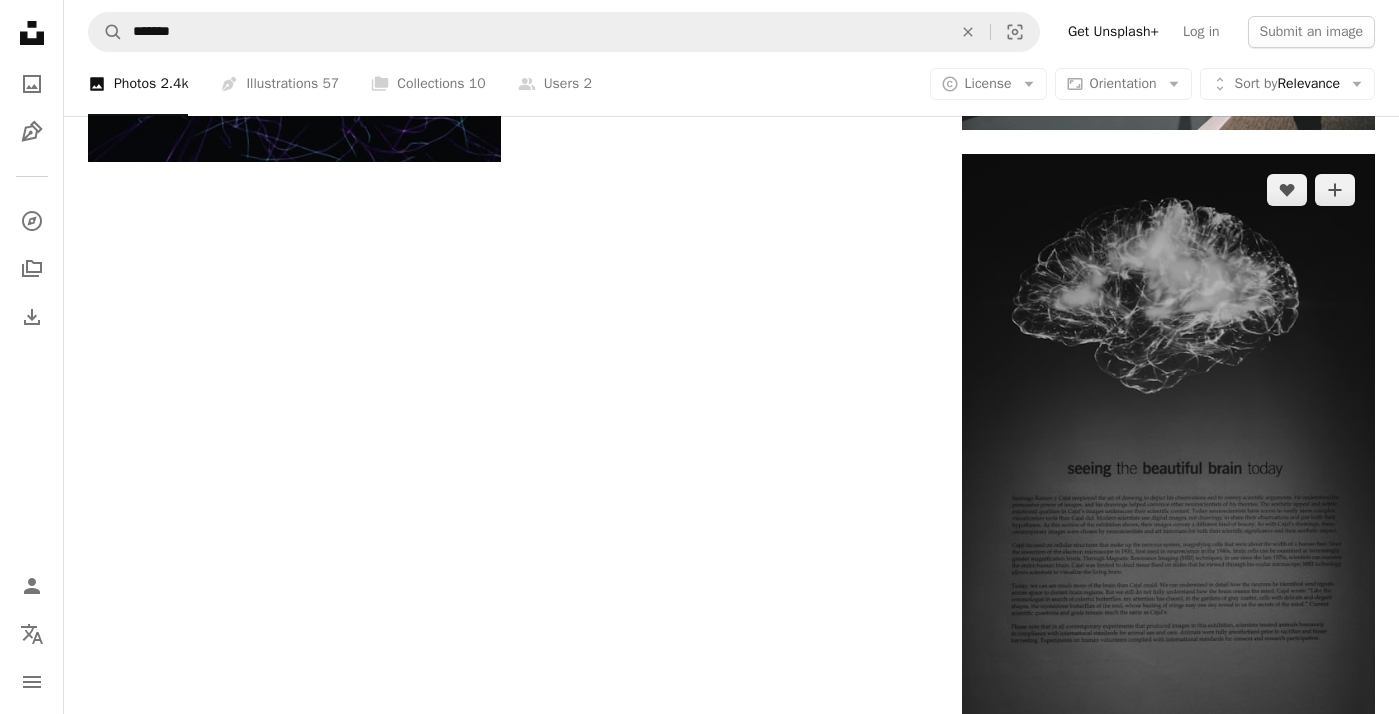click at bounding box center (1168, 464) 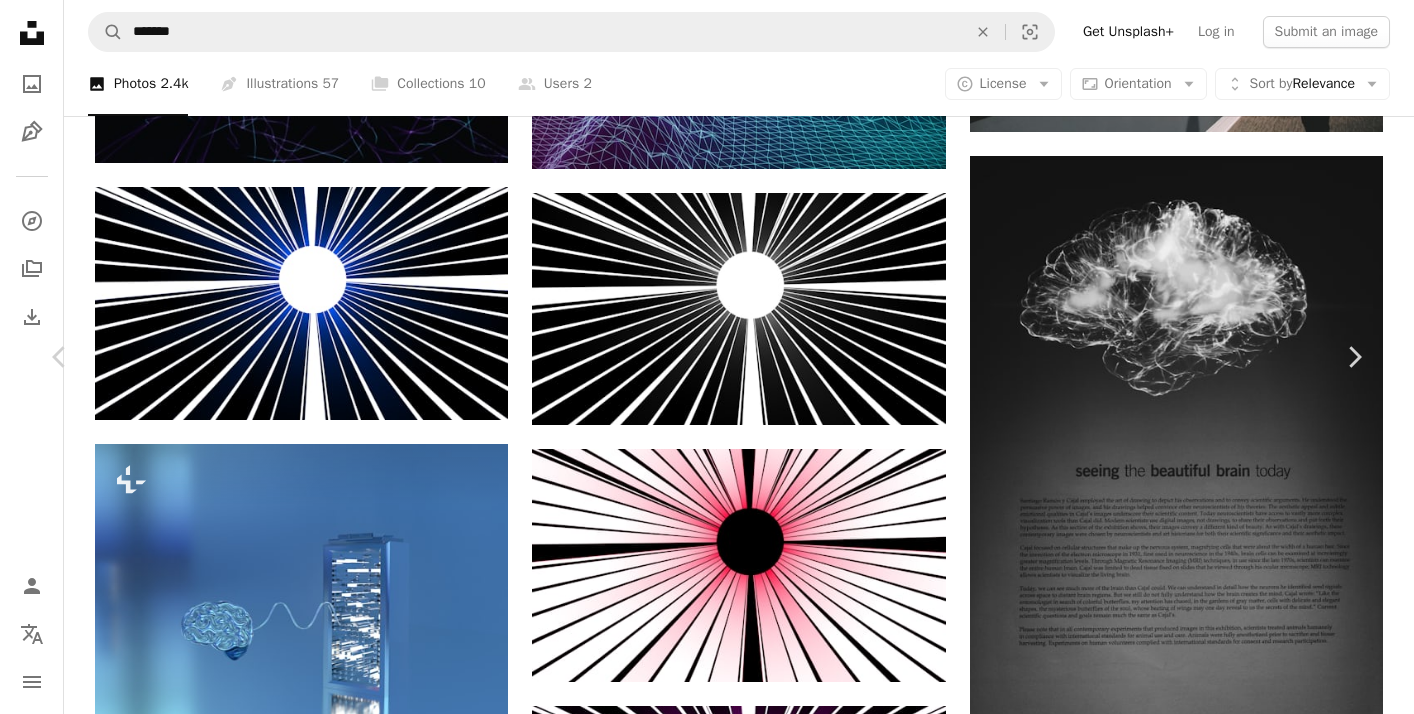 click on "Download free" at bounding box center [1165, 3726] 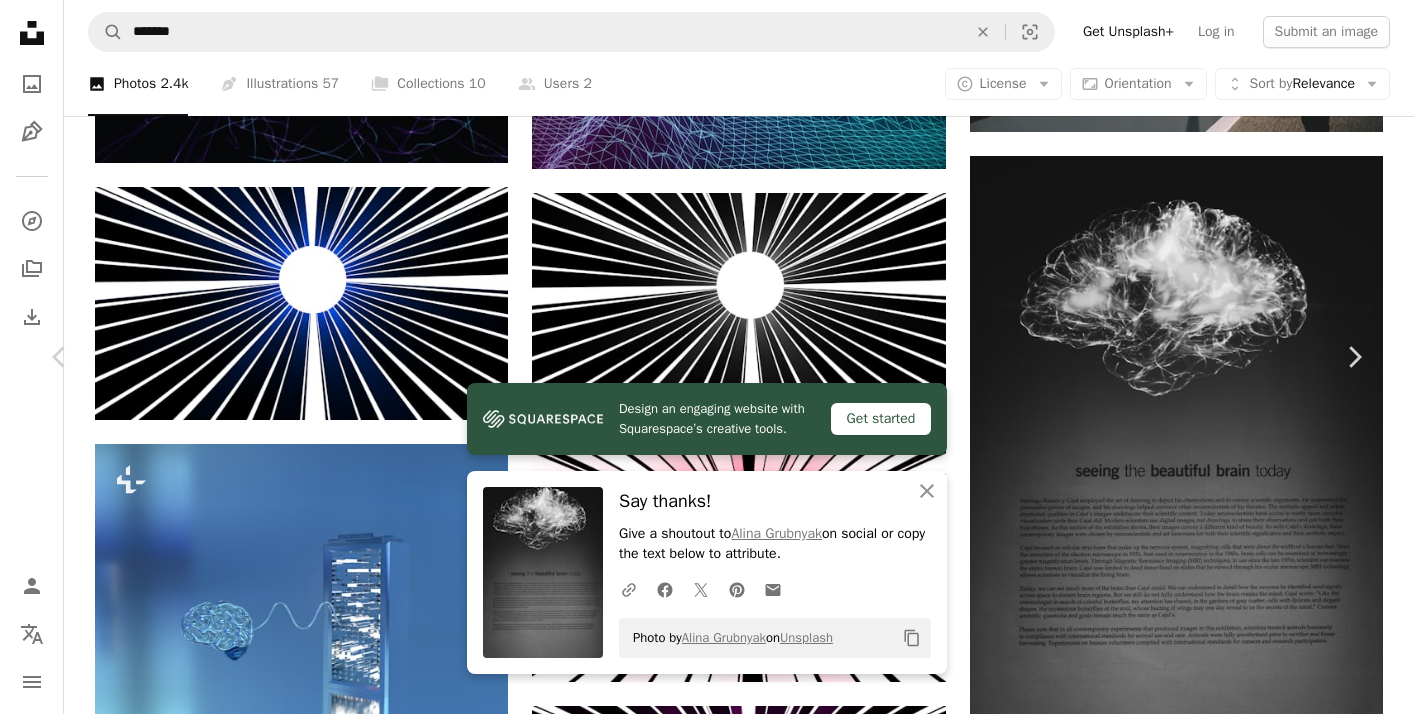 click on "Zoom in" at bounding box center (699, 4057) 